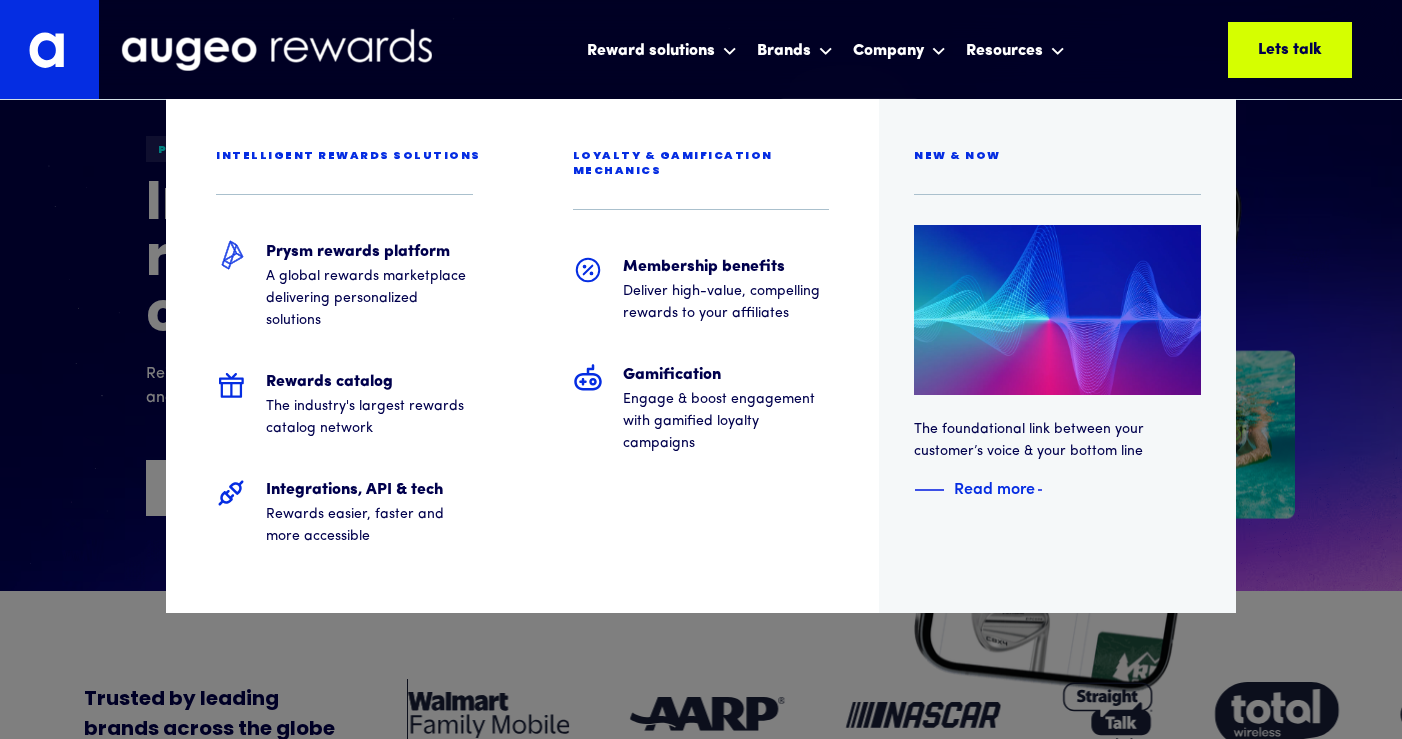 scroll, scrollTop: 0, scrollLeft: 0, axis: both 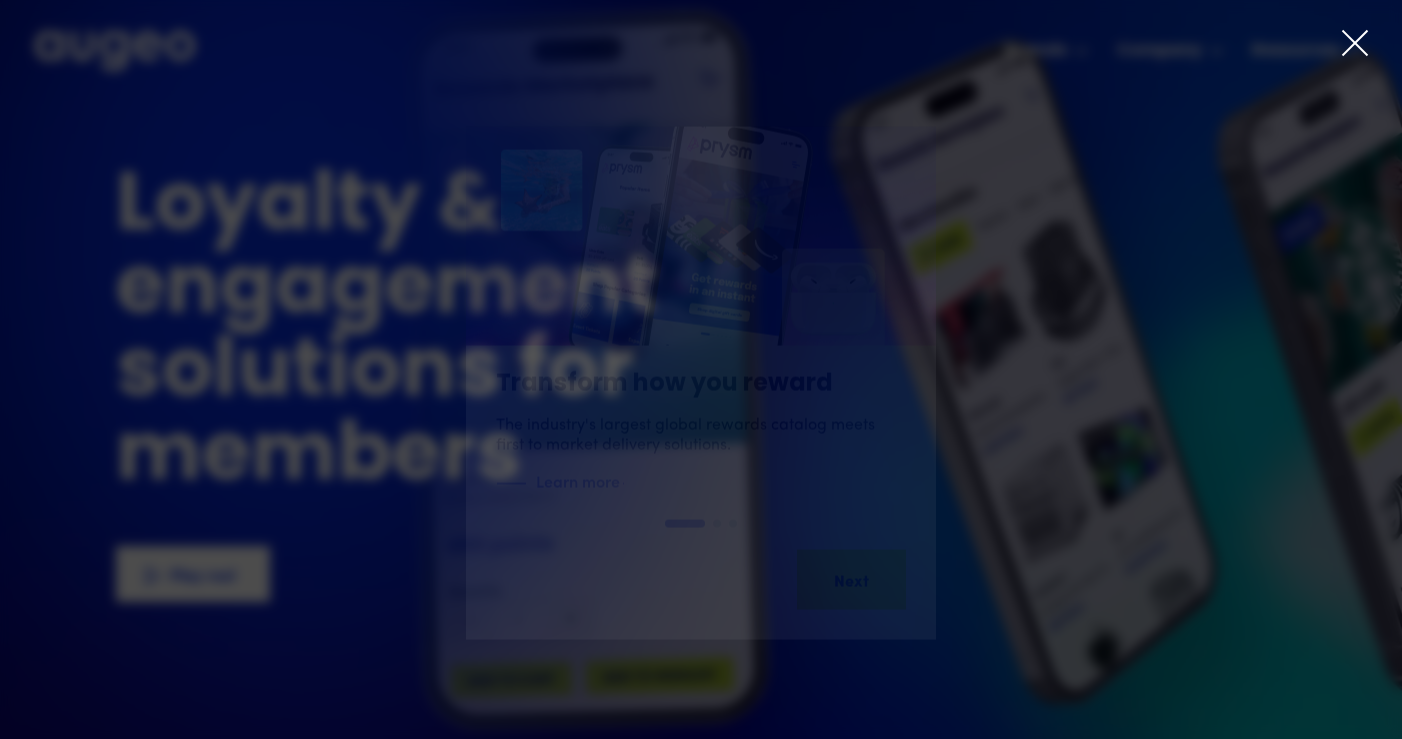 click at bounding box center (1355, 43) 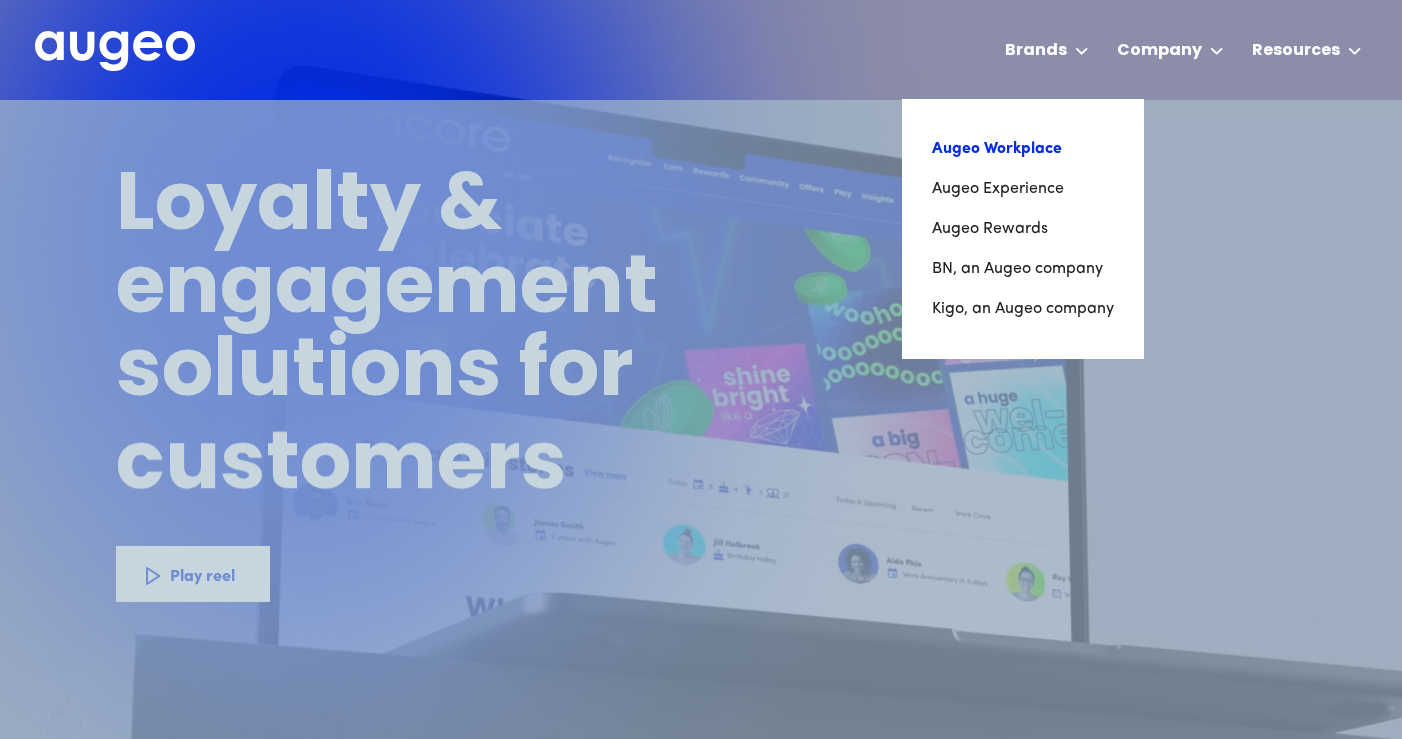 click on "Augeo Workplace" at bounding box center [1023, 149] 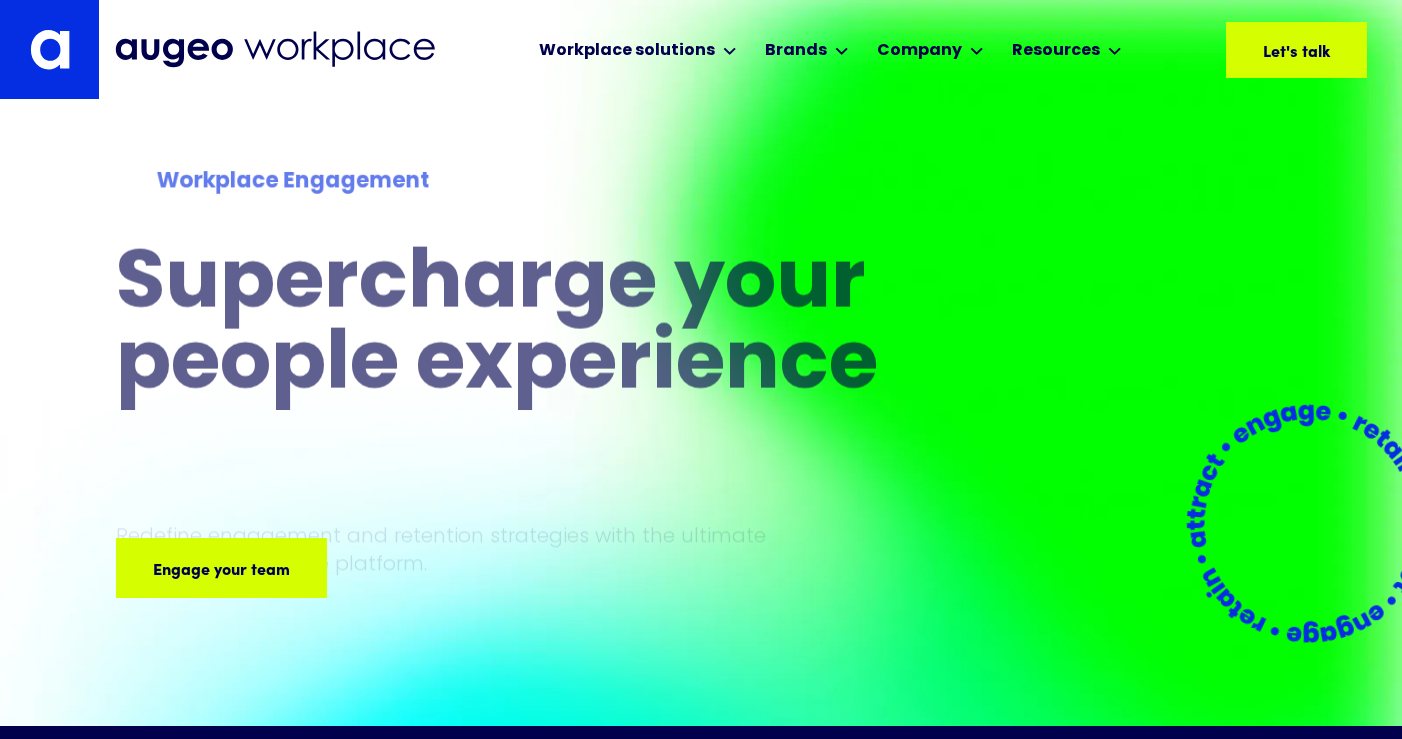 scroll, scrollTop: 0, scrollLeft: 0, axis: both 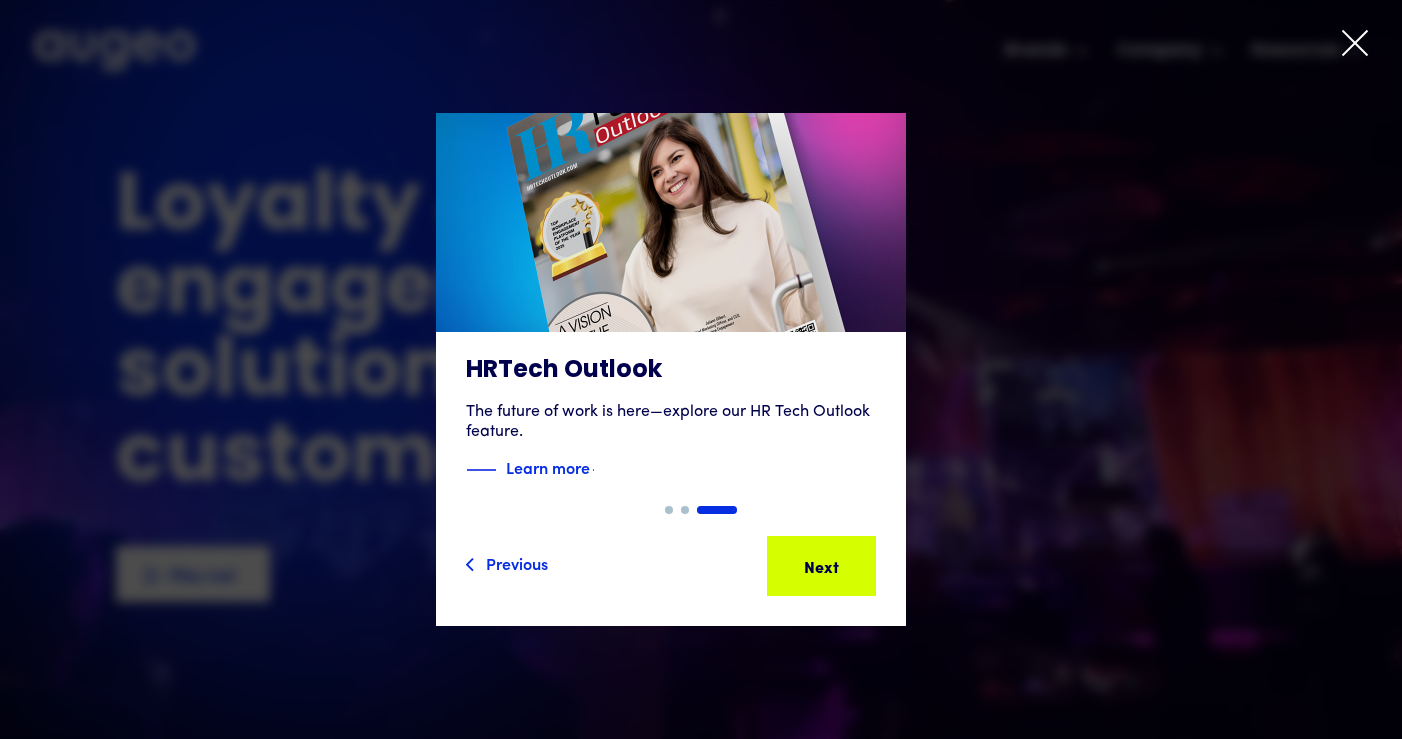 click at bounding box center (1355, 43) 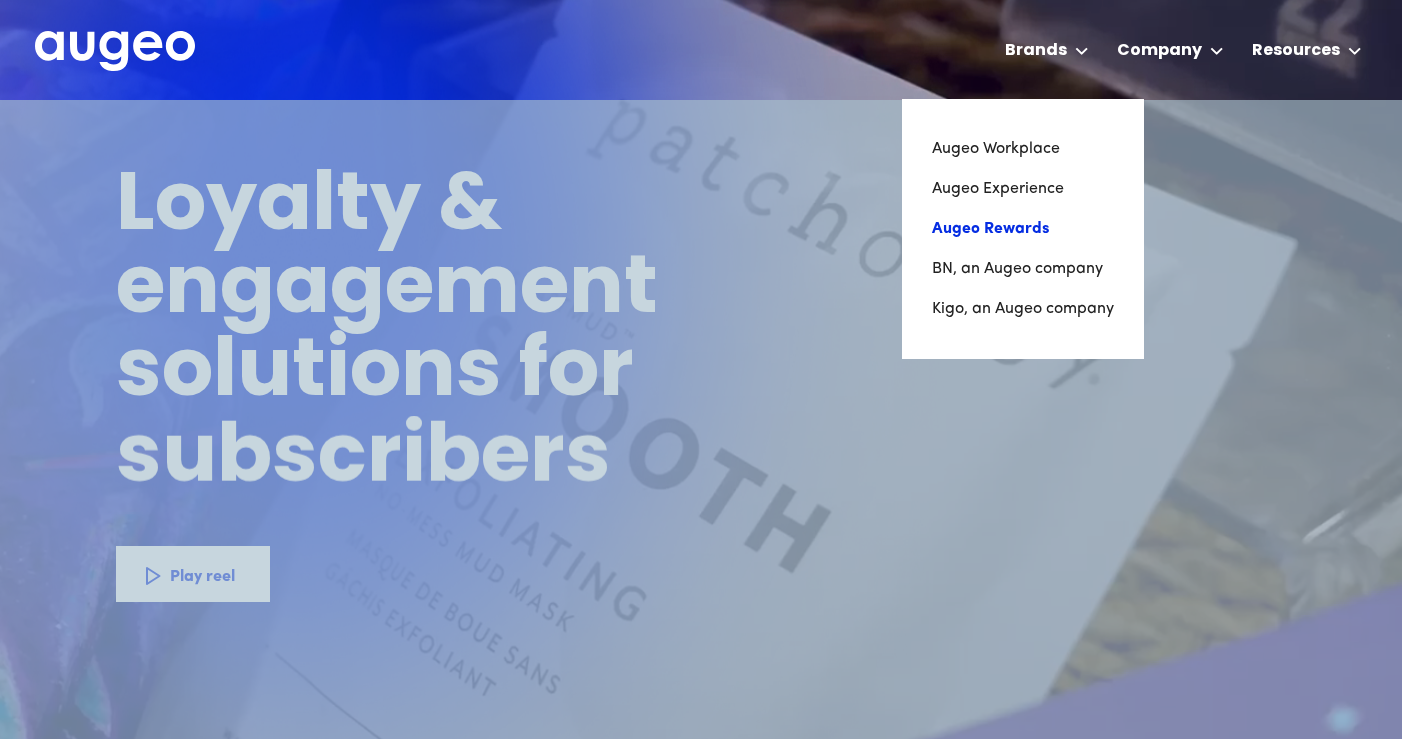 click on "Augeo Rewards" at bounding box center [1023, 229] 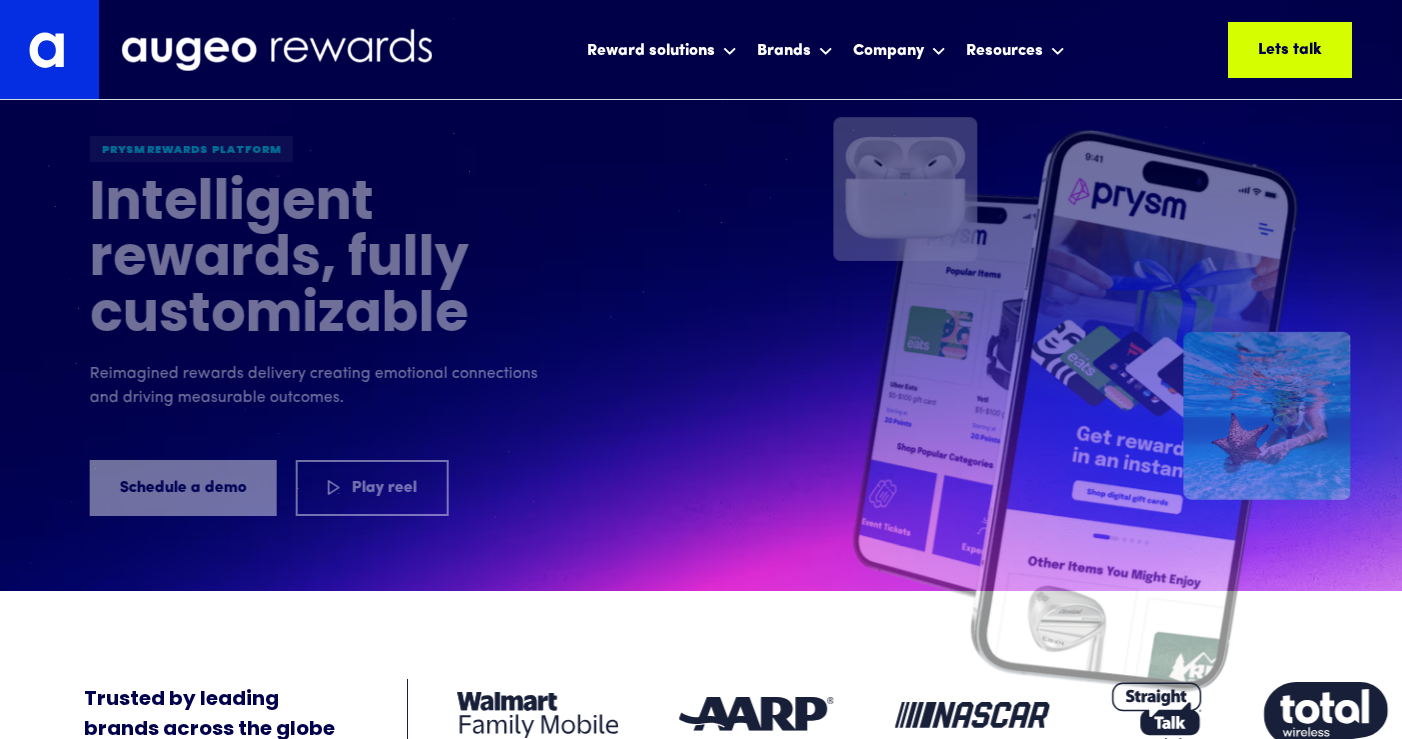 scroll, scrollTop: 0, scrollLeft: 0, axis: both 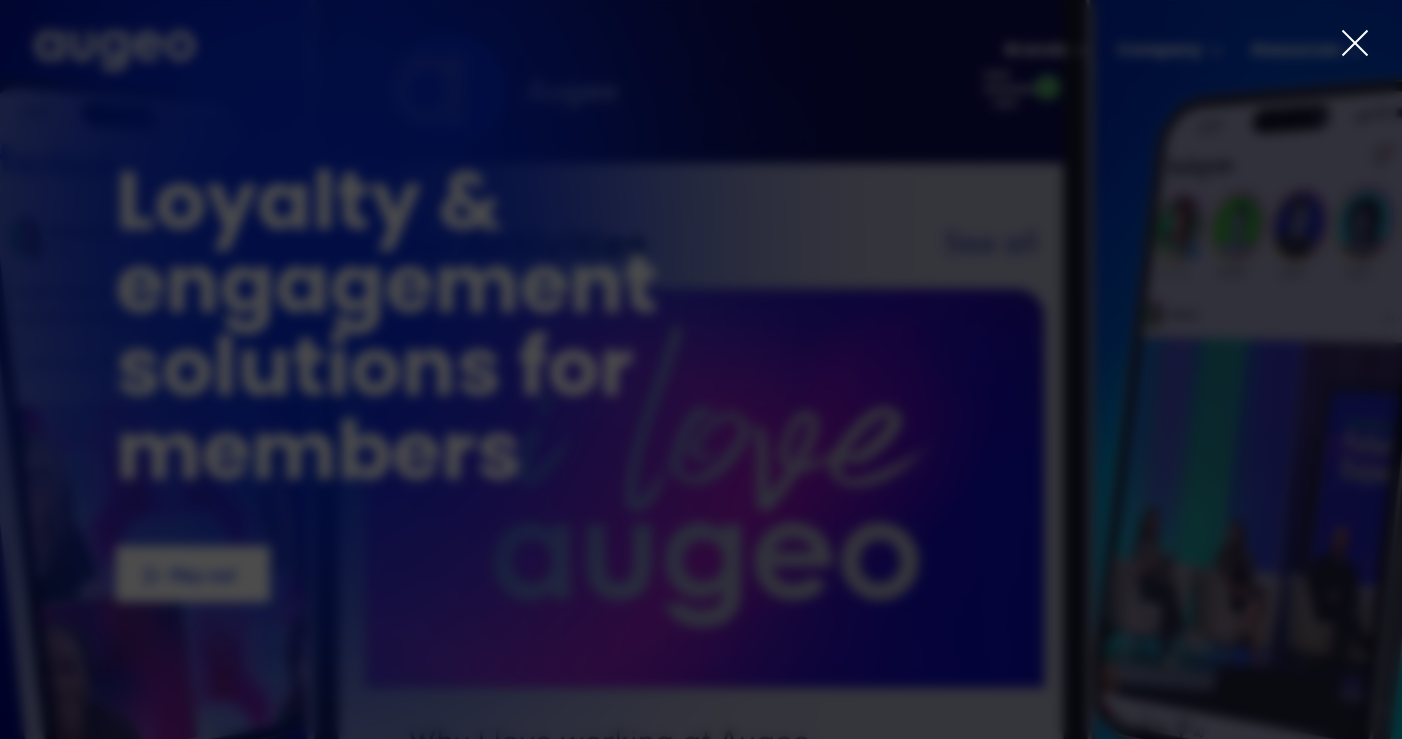 click at bounding box center [1355, 43] 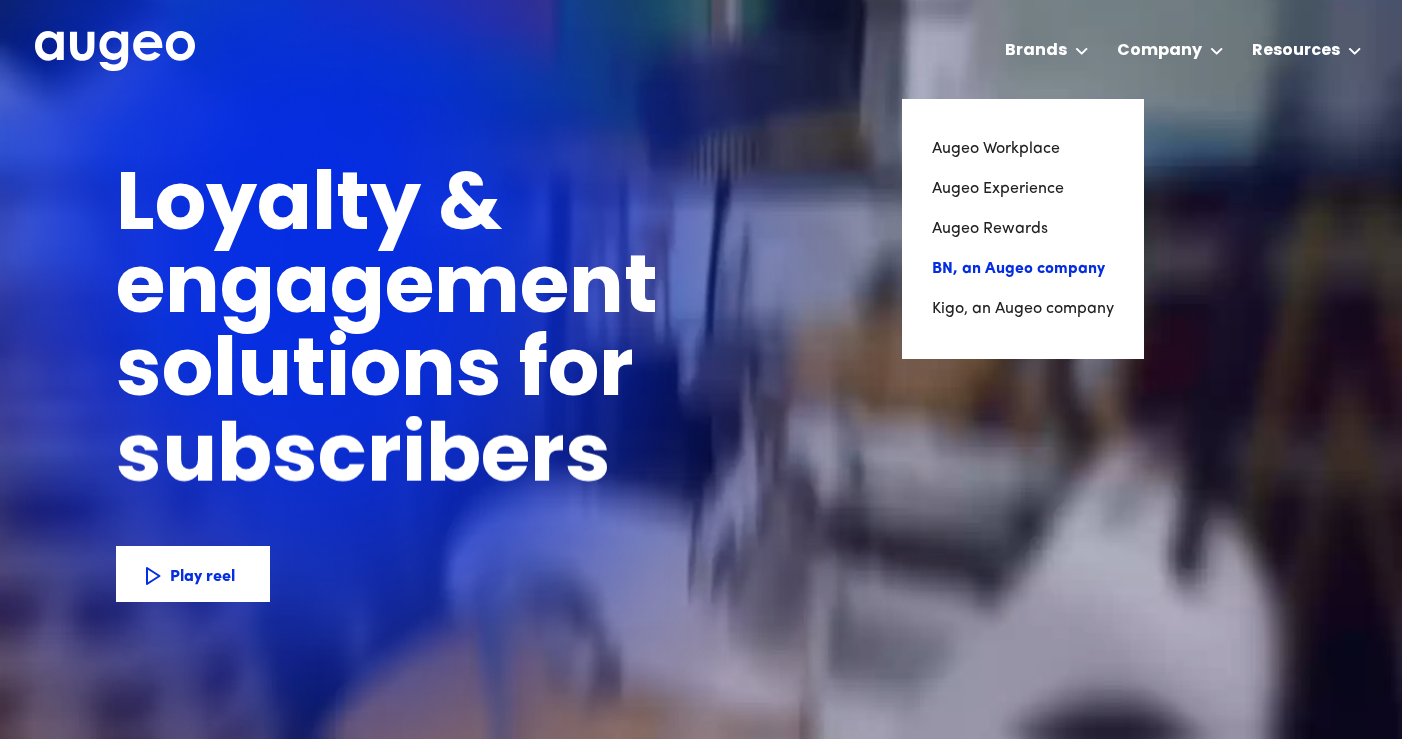 click on "BN, an Augeo company" at bounding box center (1023, 269) 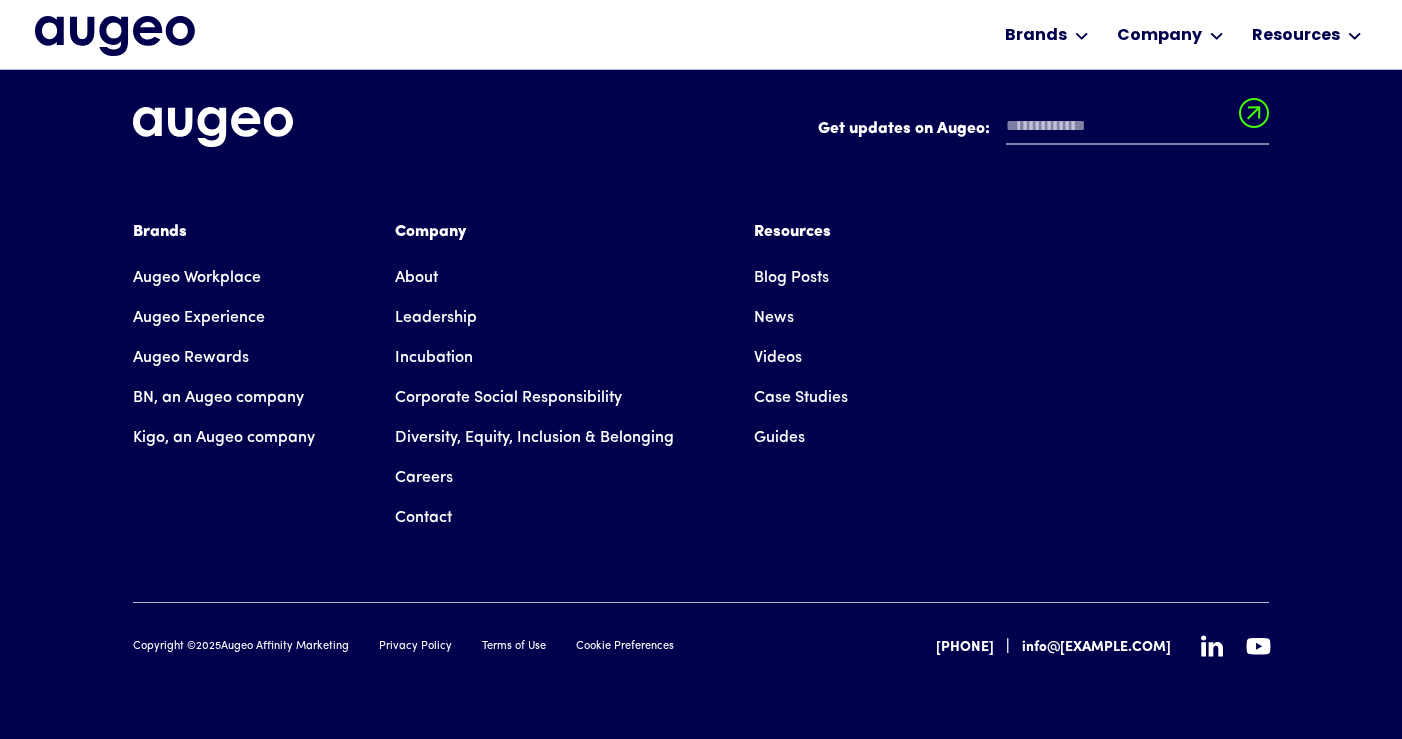 scroll, scrollTop: 4497, scrollLeft: 0, axis: vertical 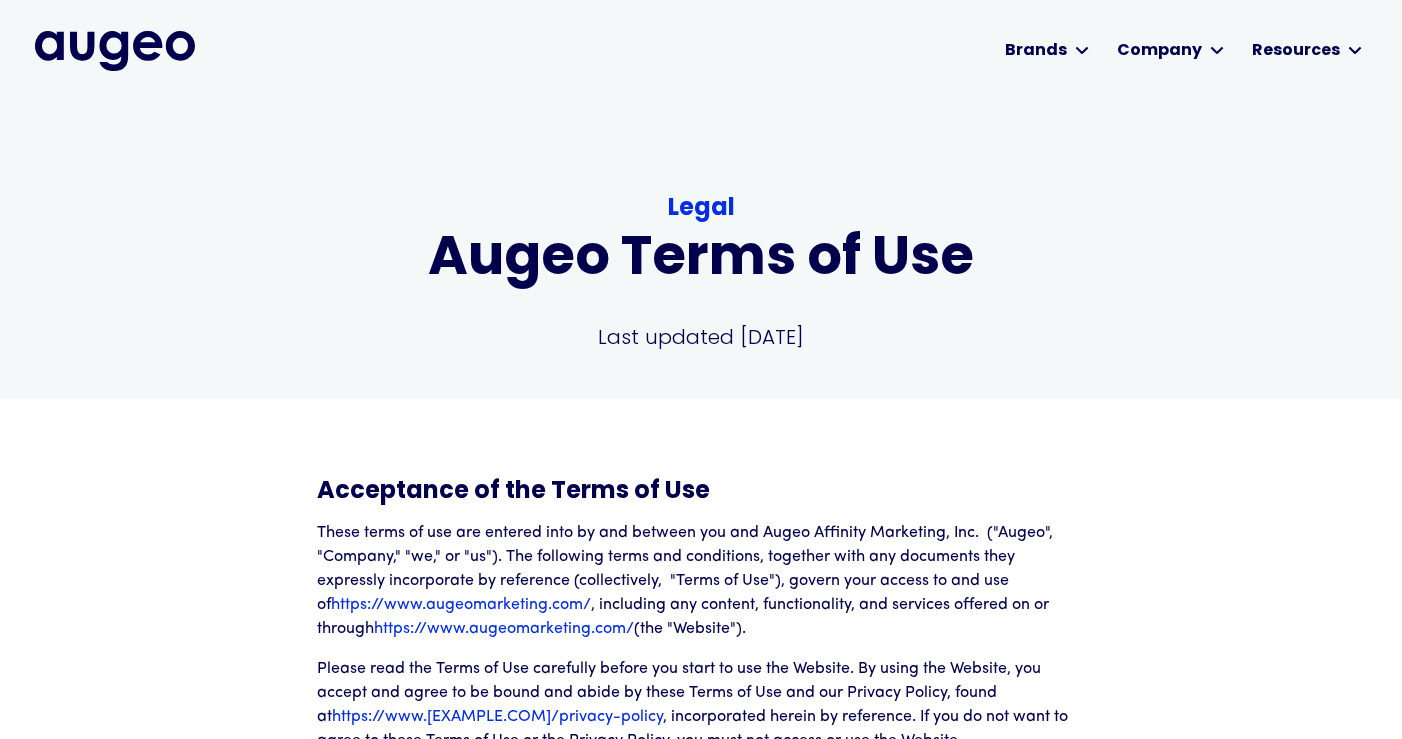 click at bounding box center [115, 51] 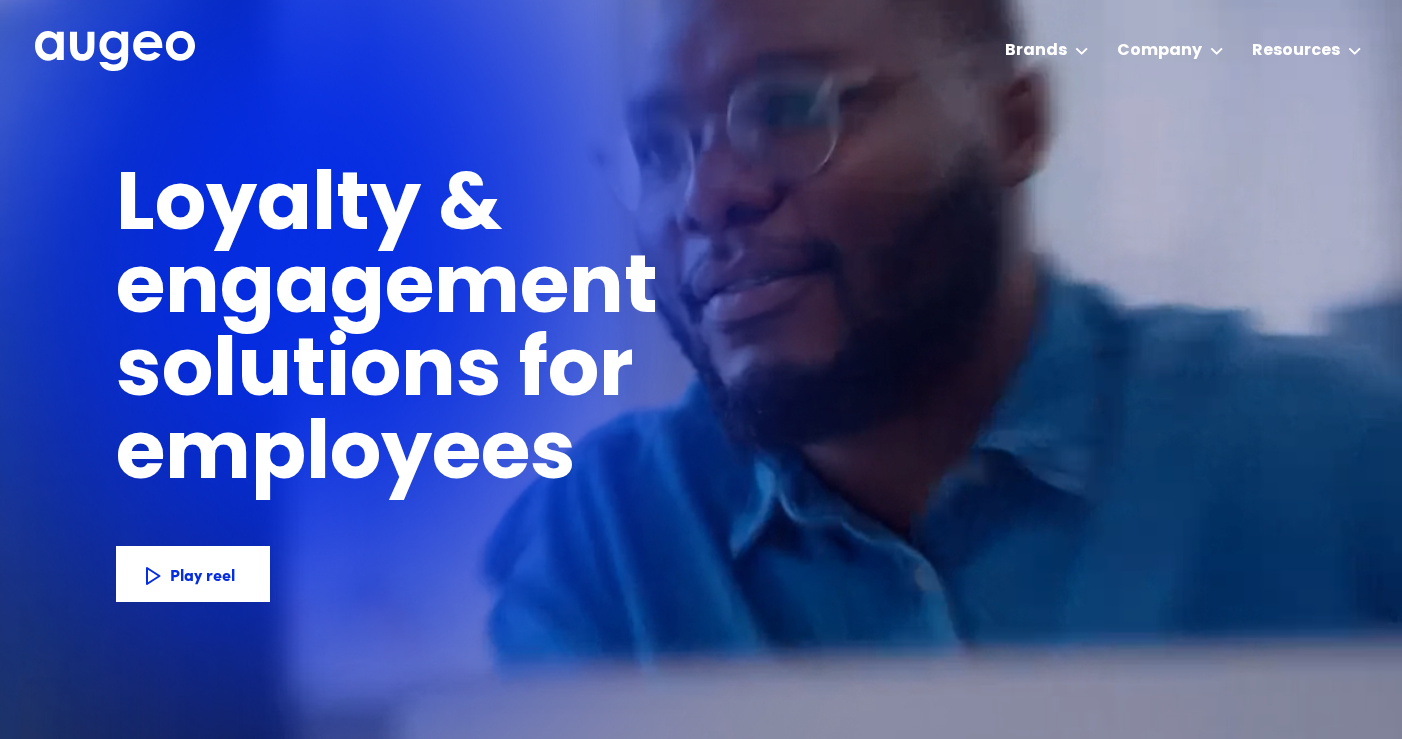 scroll, scrollTop: 0, scrollLeft: 0, axis: both 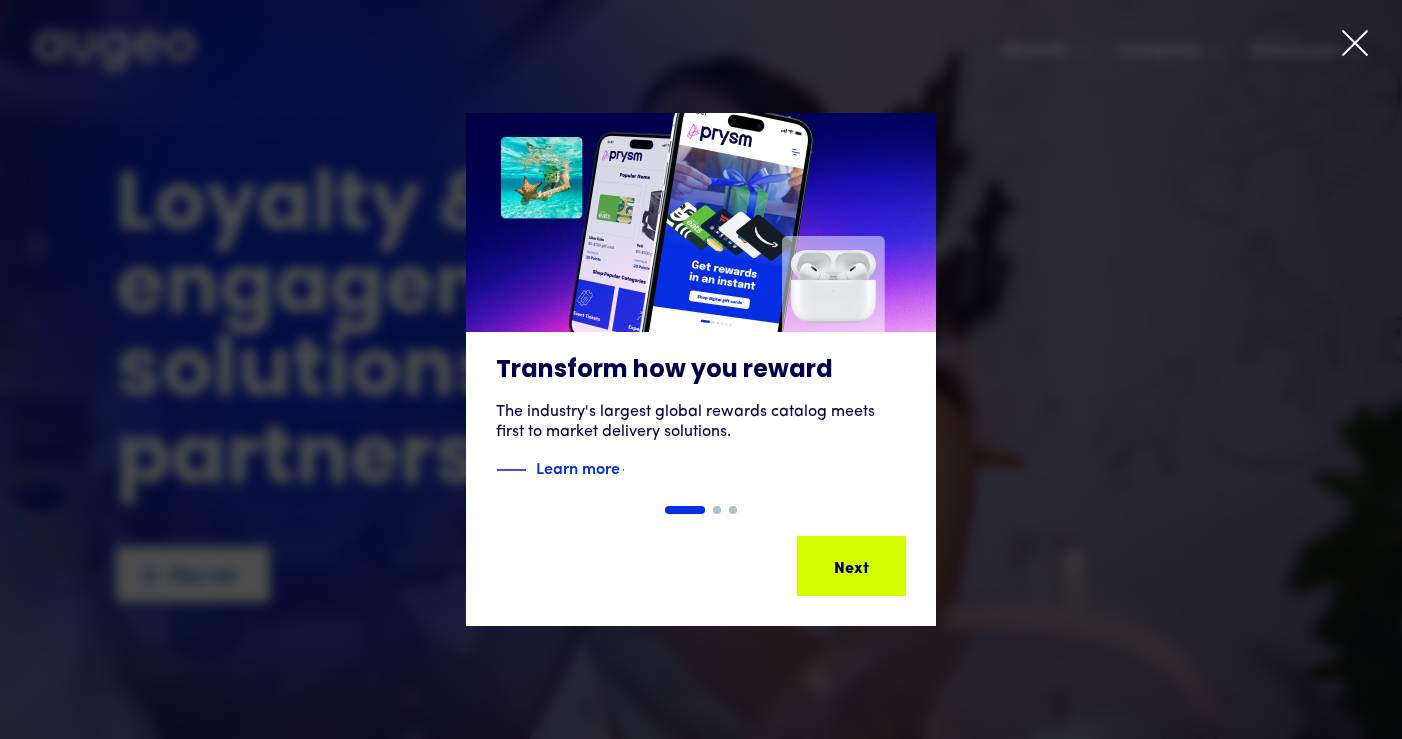 click at bounding box center [1355, 43] 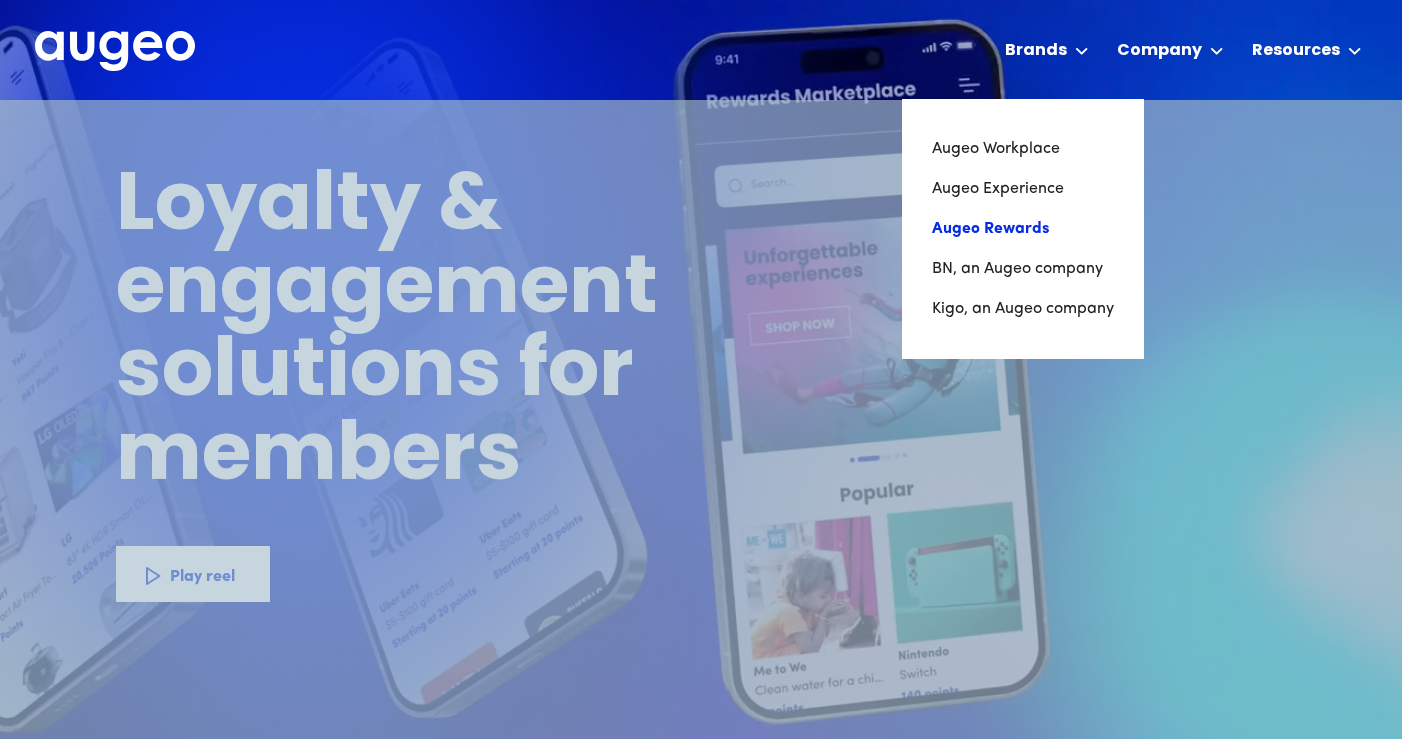 click on "Augeo Rewards" at bounding box center [1023, 229] 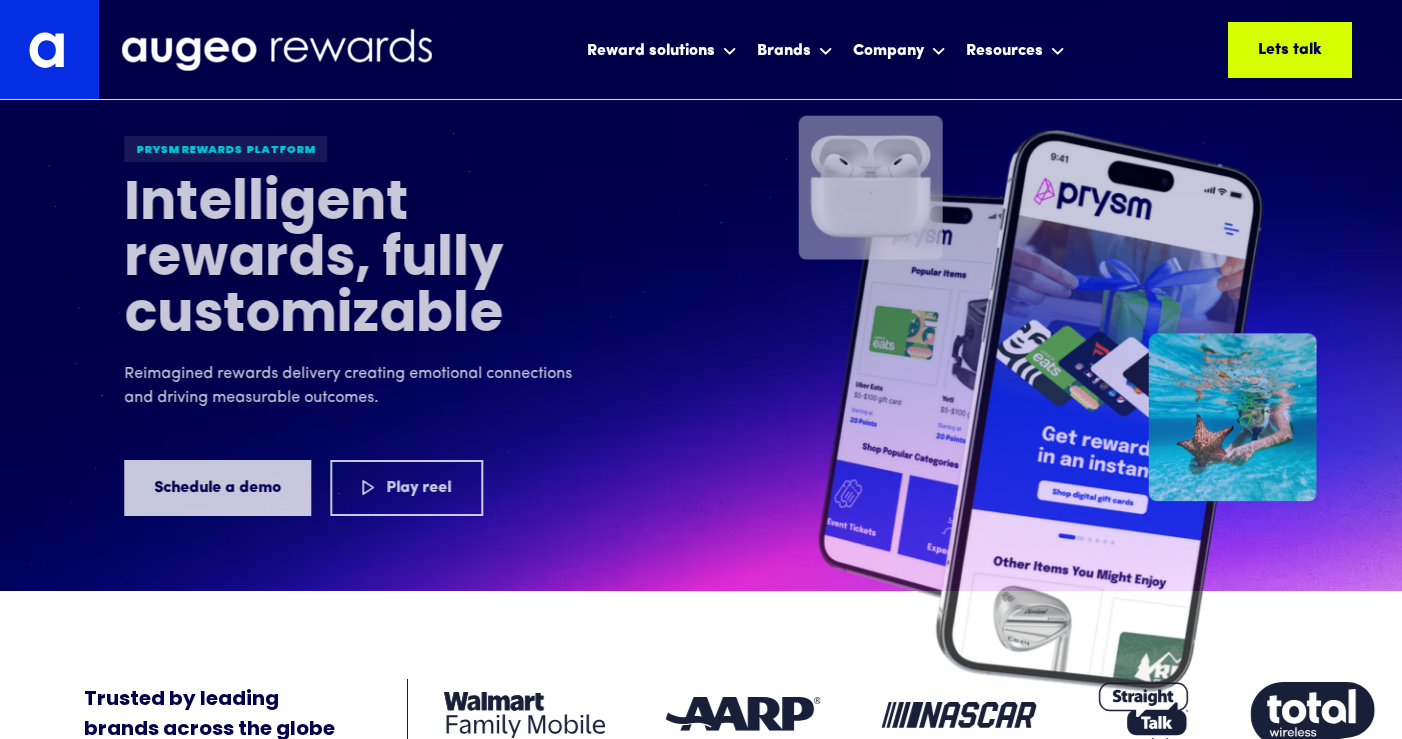 scroll, scrollTop: 0, scrollLeft: 0, axis: both 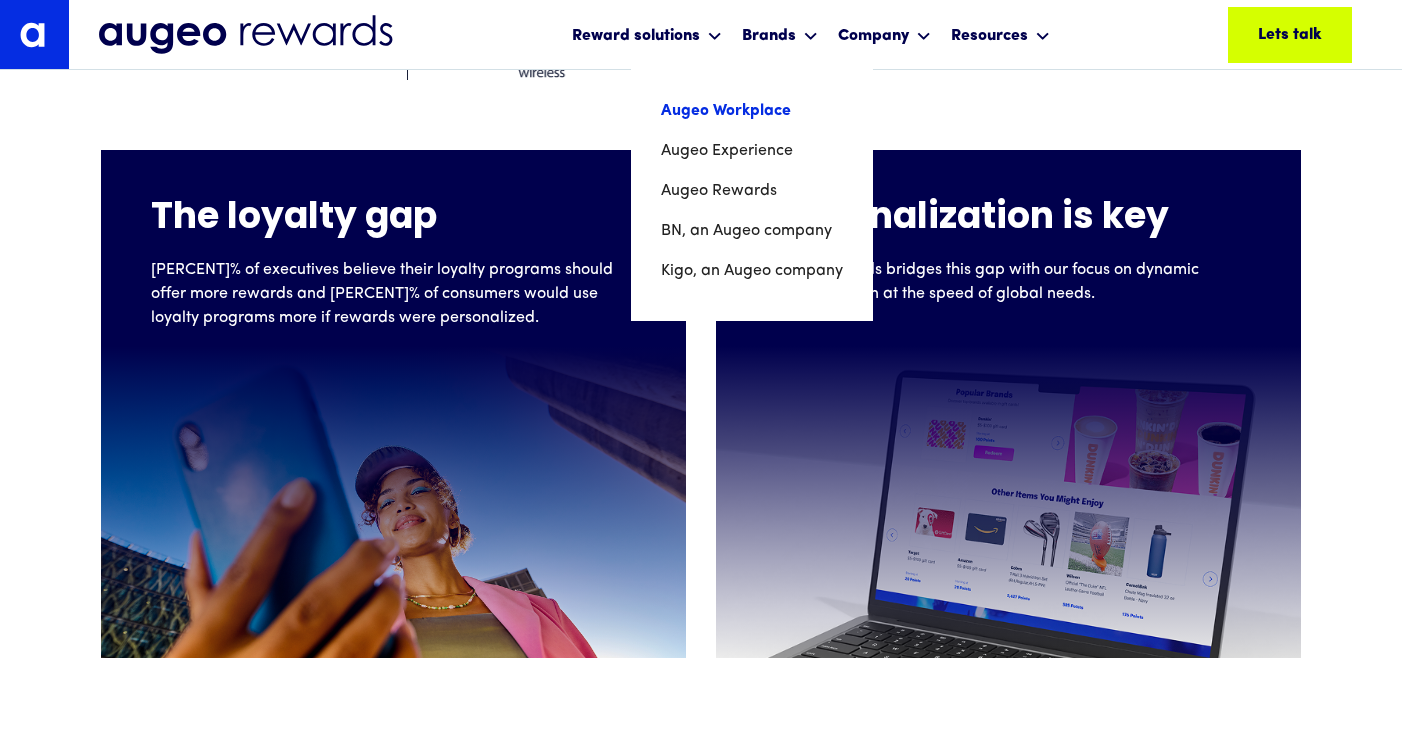 click on "Augeo Workplace" at bounding box center (752, 111) 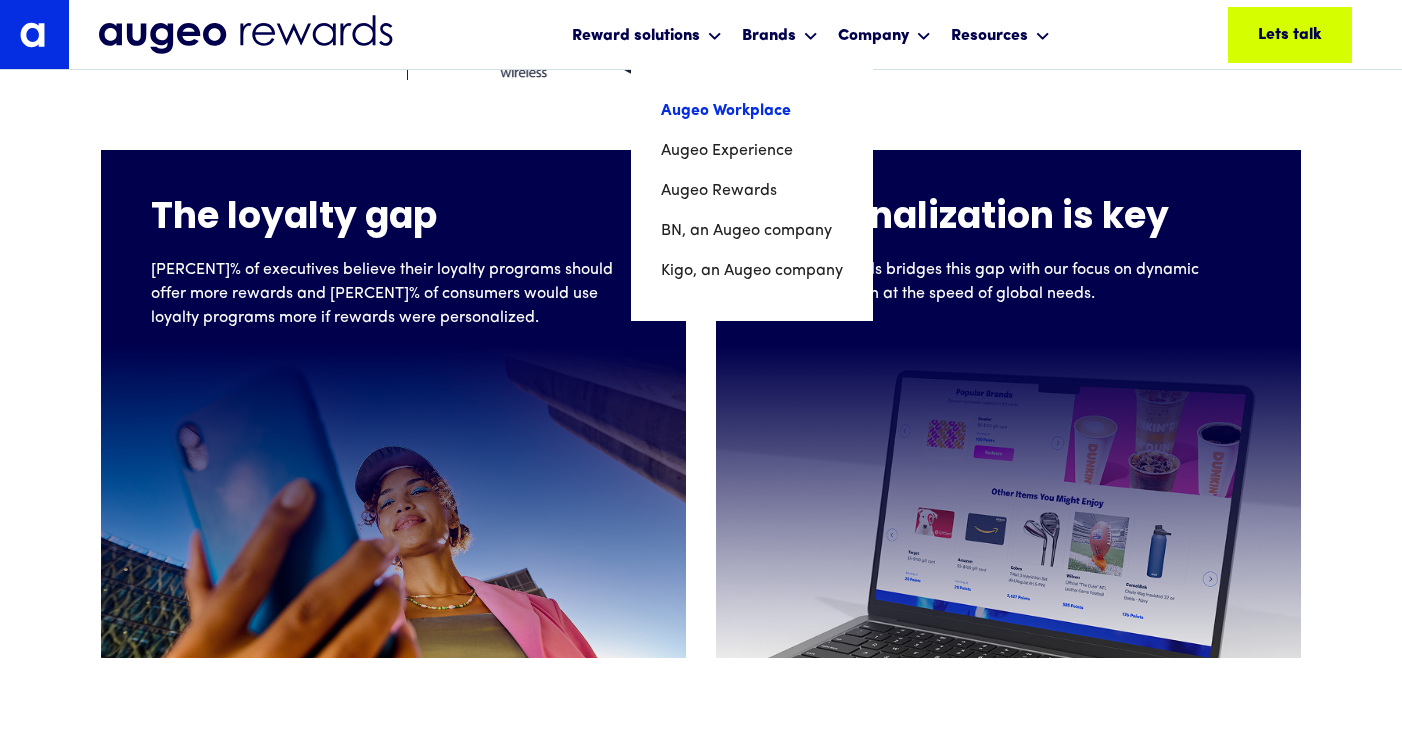 scroll, scrollTop: 672, scrollLeft: 0, axis: vertical 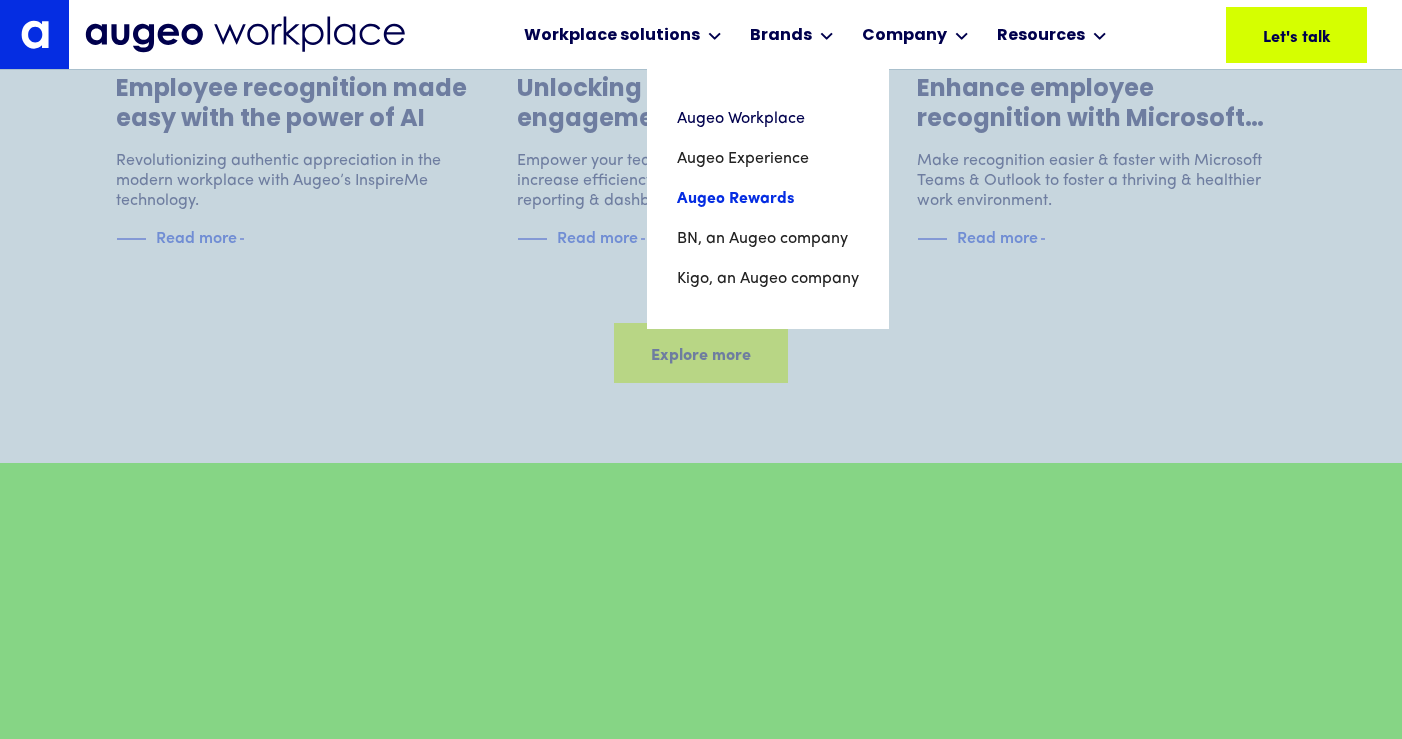 click on "Augeo Rewards" at bounding box center (768, 199) 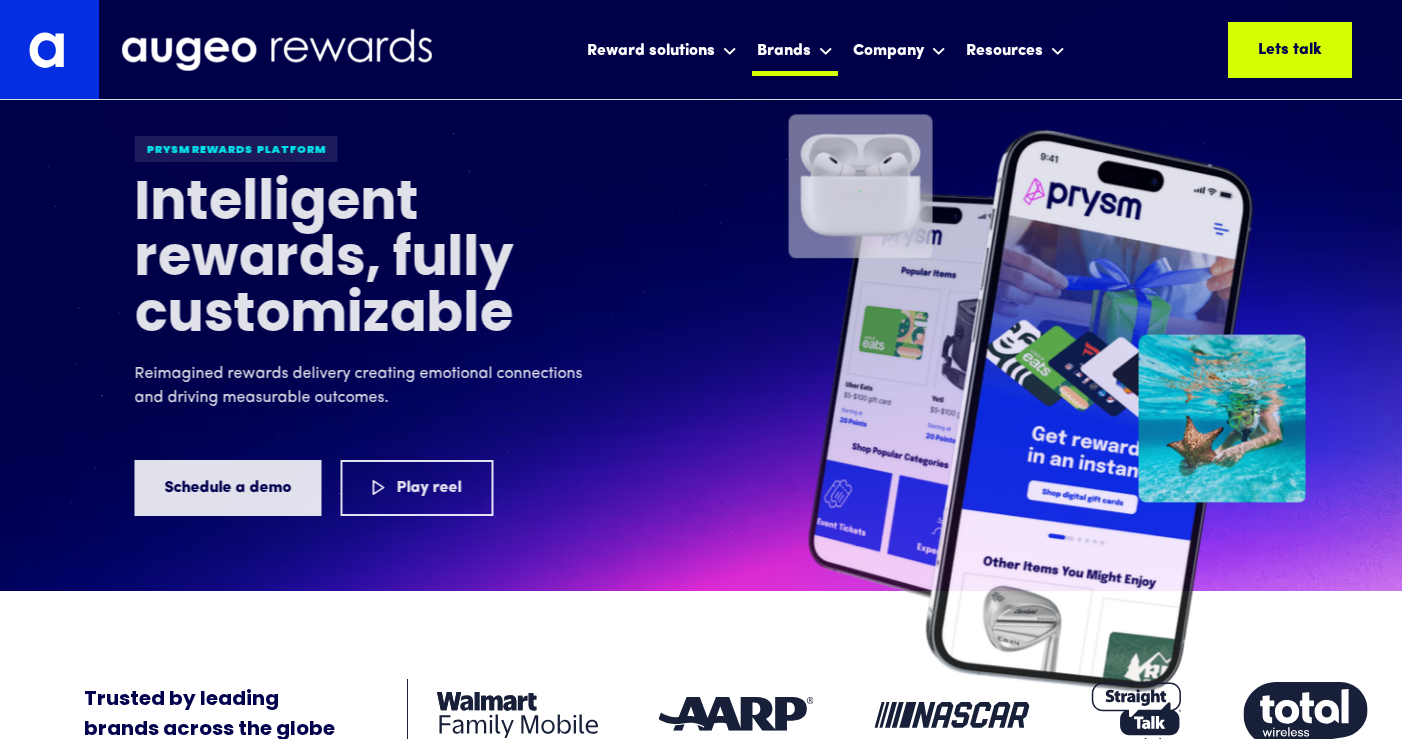 scroll, scrollTop: 0, scrollLeft: 0, axis: both 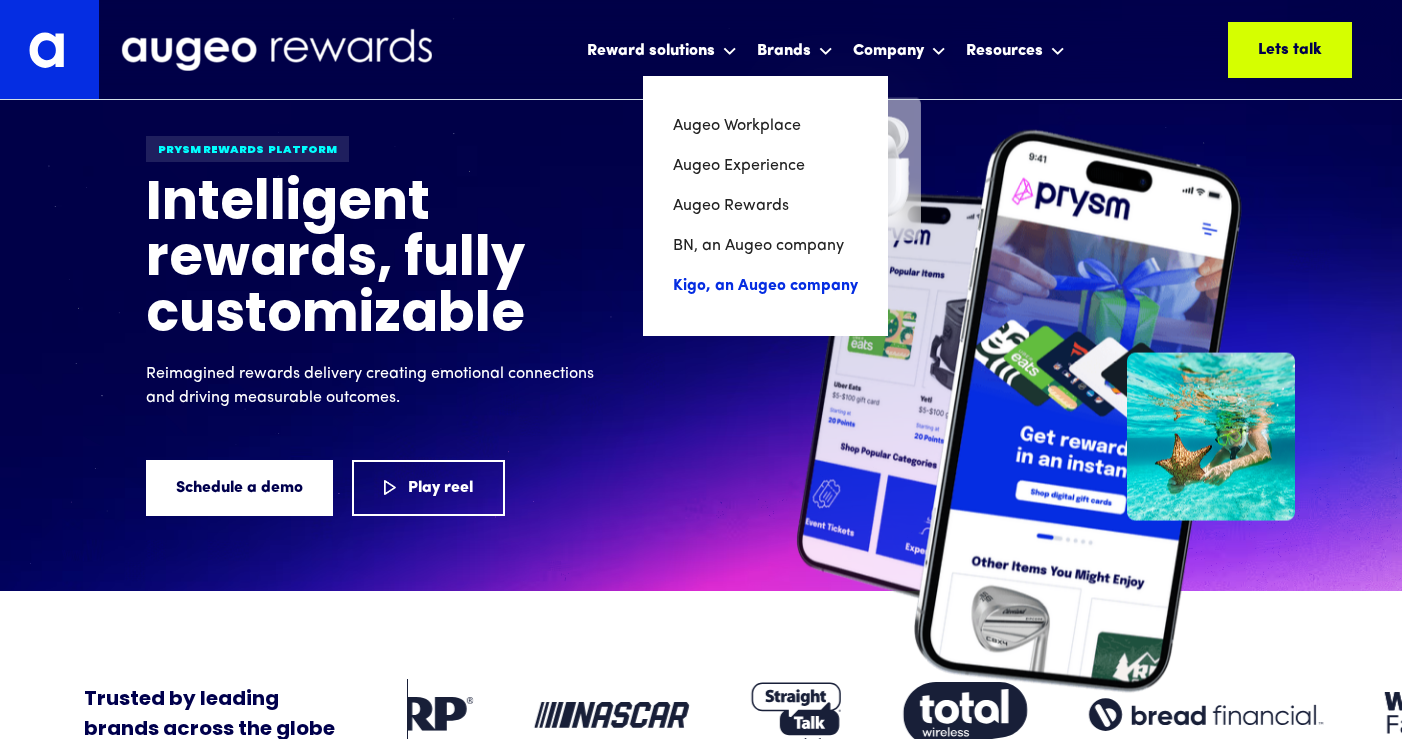 click on "Kigo, an Augeo company" at bounding box center [765, 286] 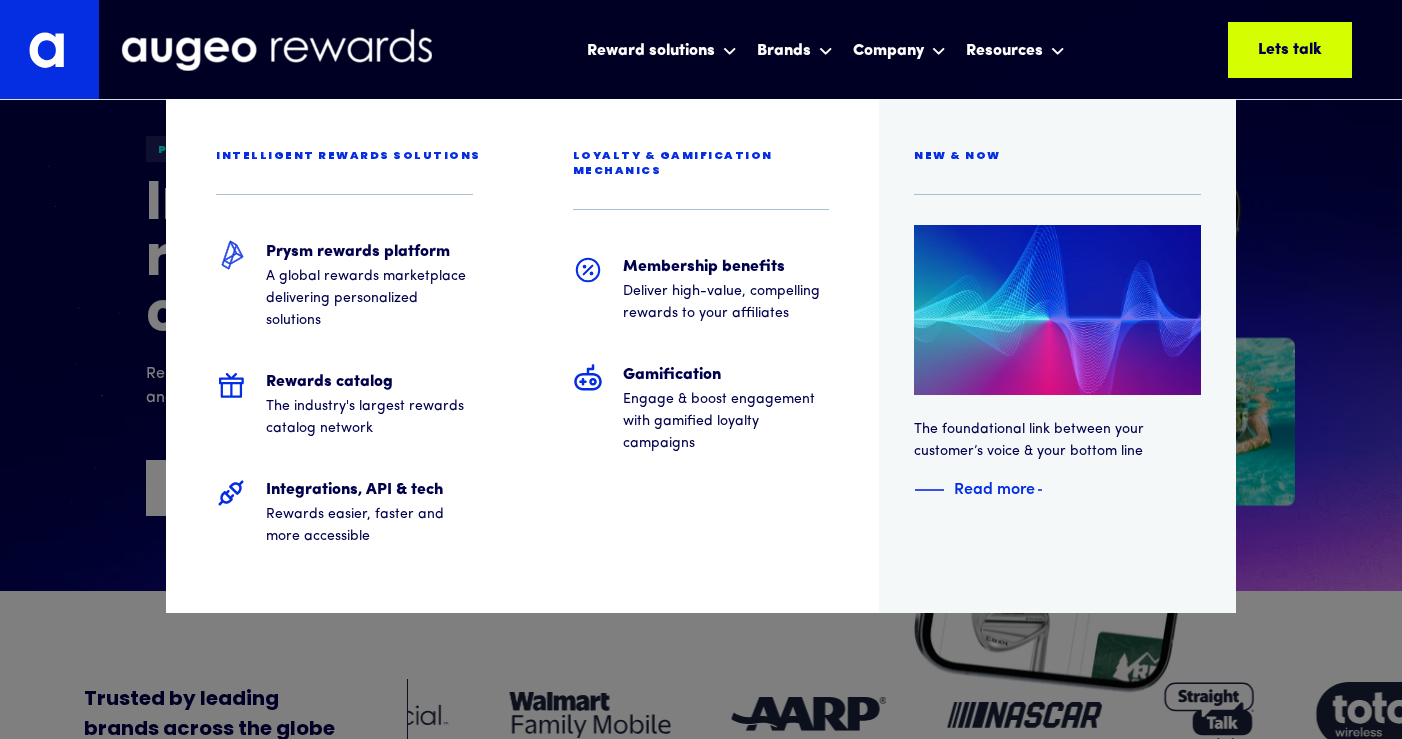 click at bounding box center (701, 50) 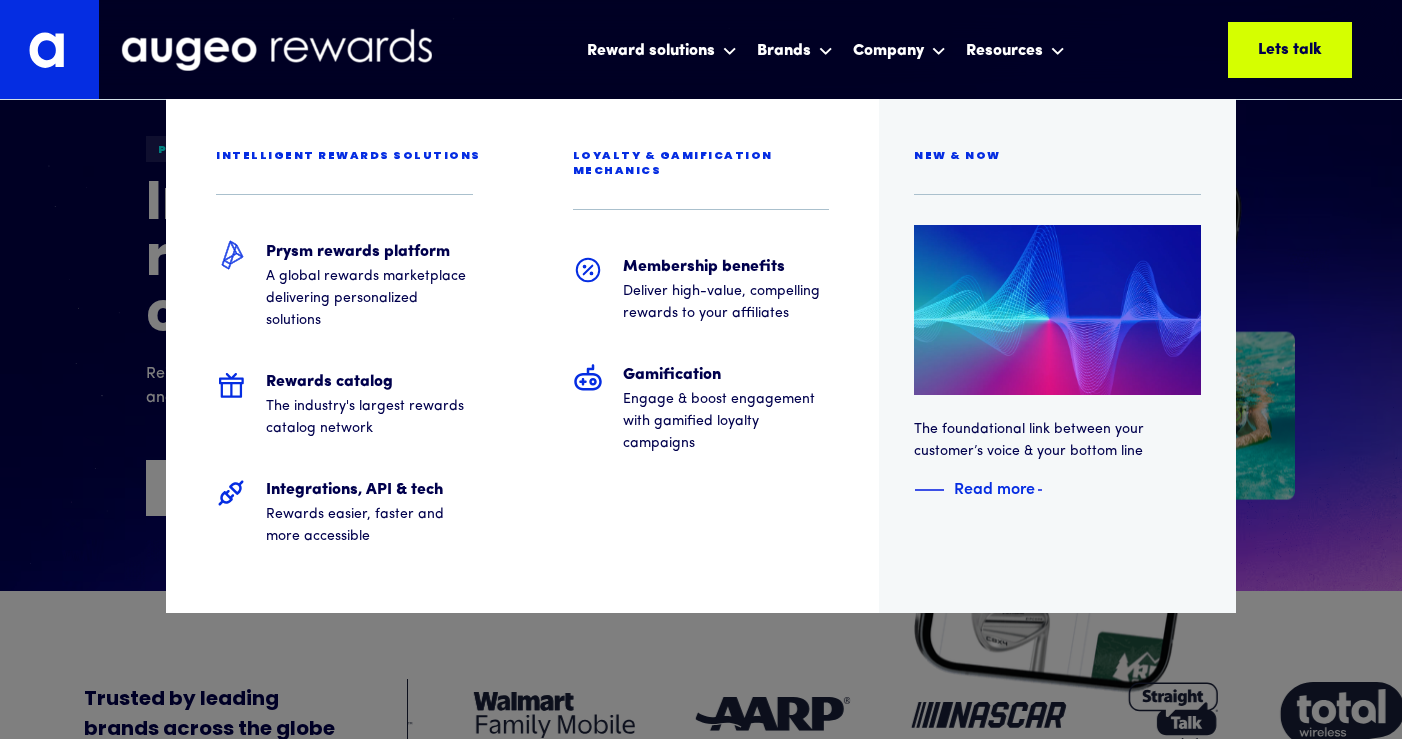 click at bounding box center (701, 50) 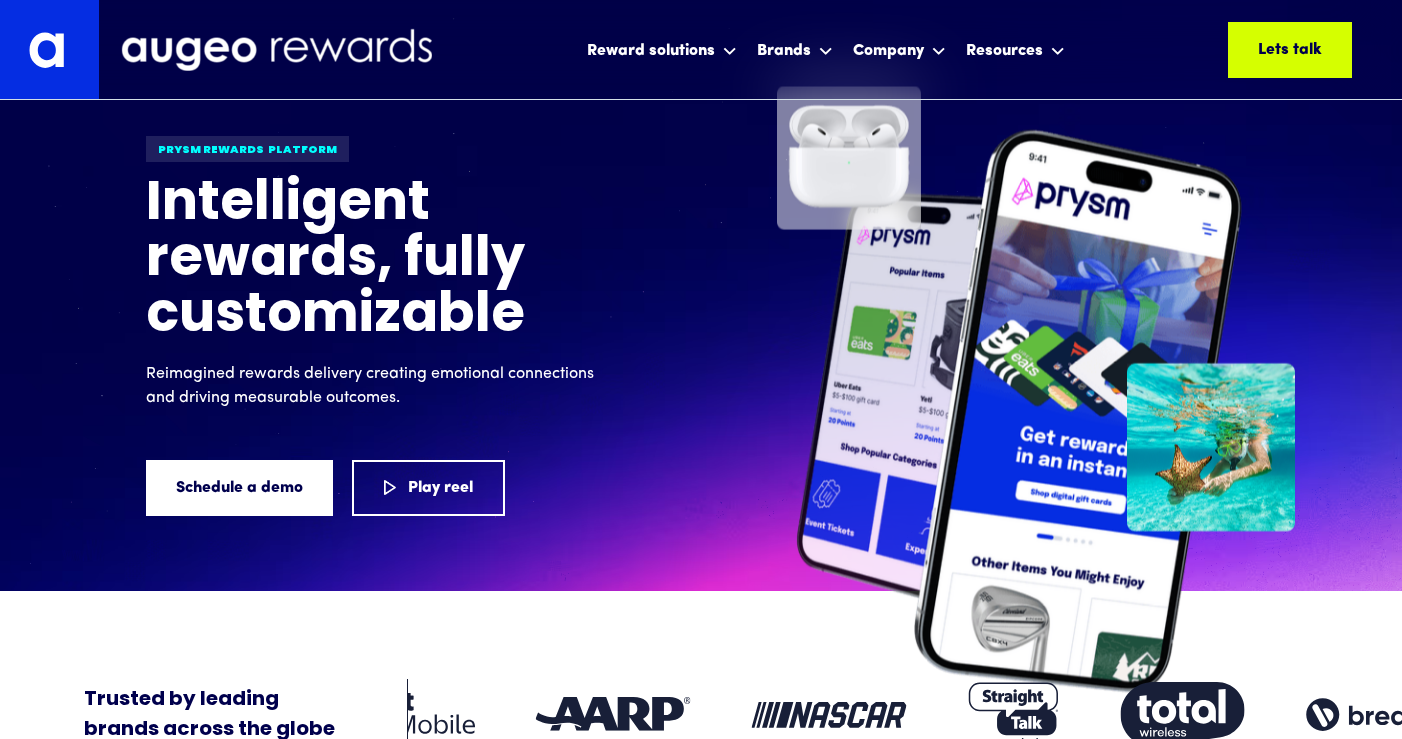 click at bounding box center [49, 49] 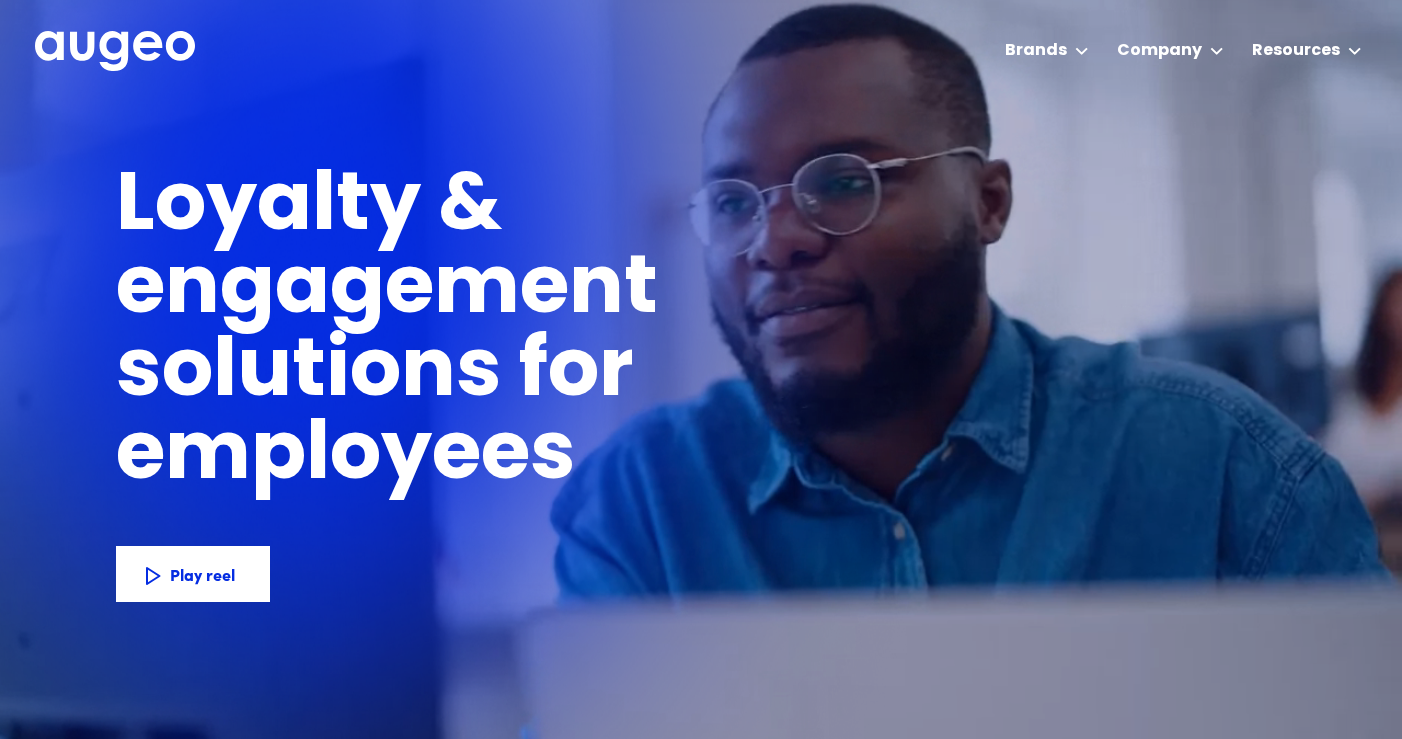 scroll, scrollTop: 0, scrollLeft: 0, axis: both 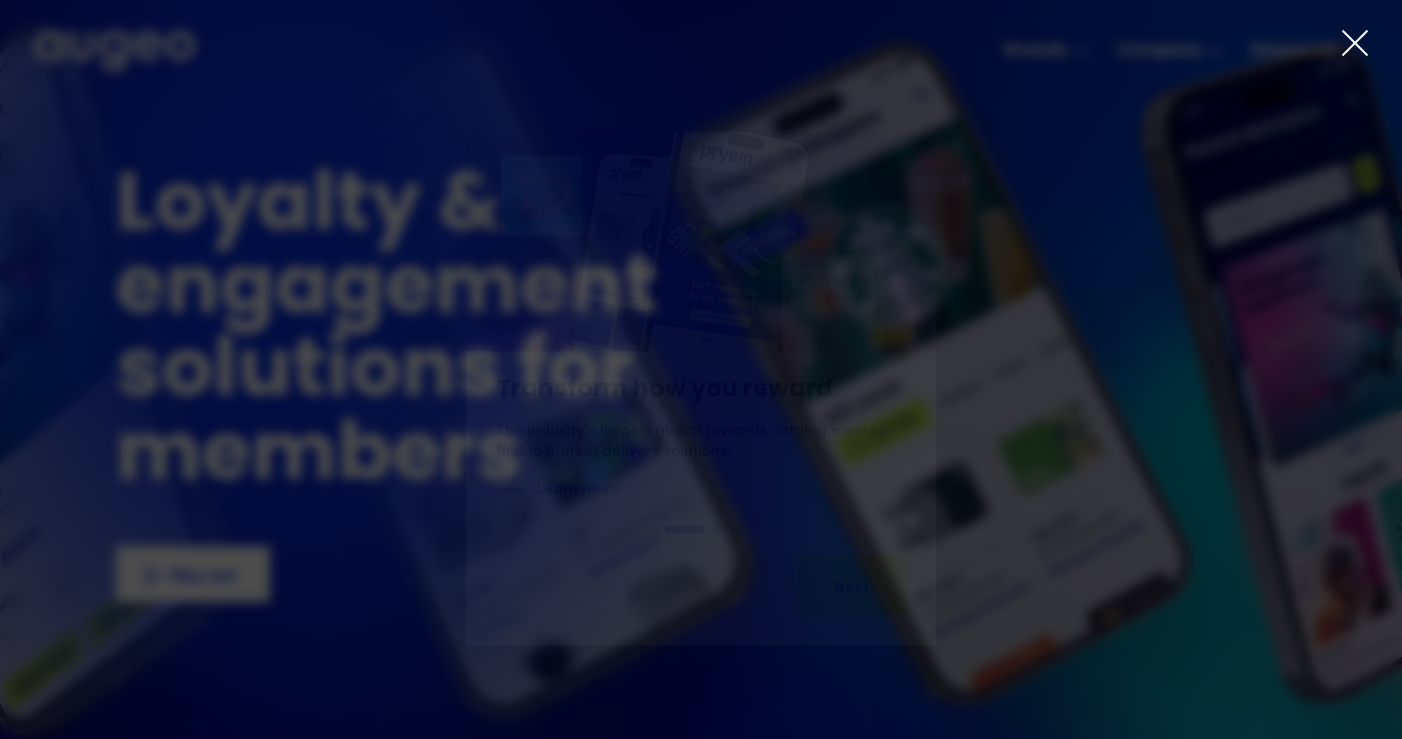 click at bounding box center (1355, 43) 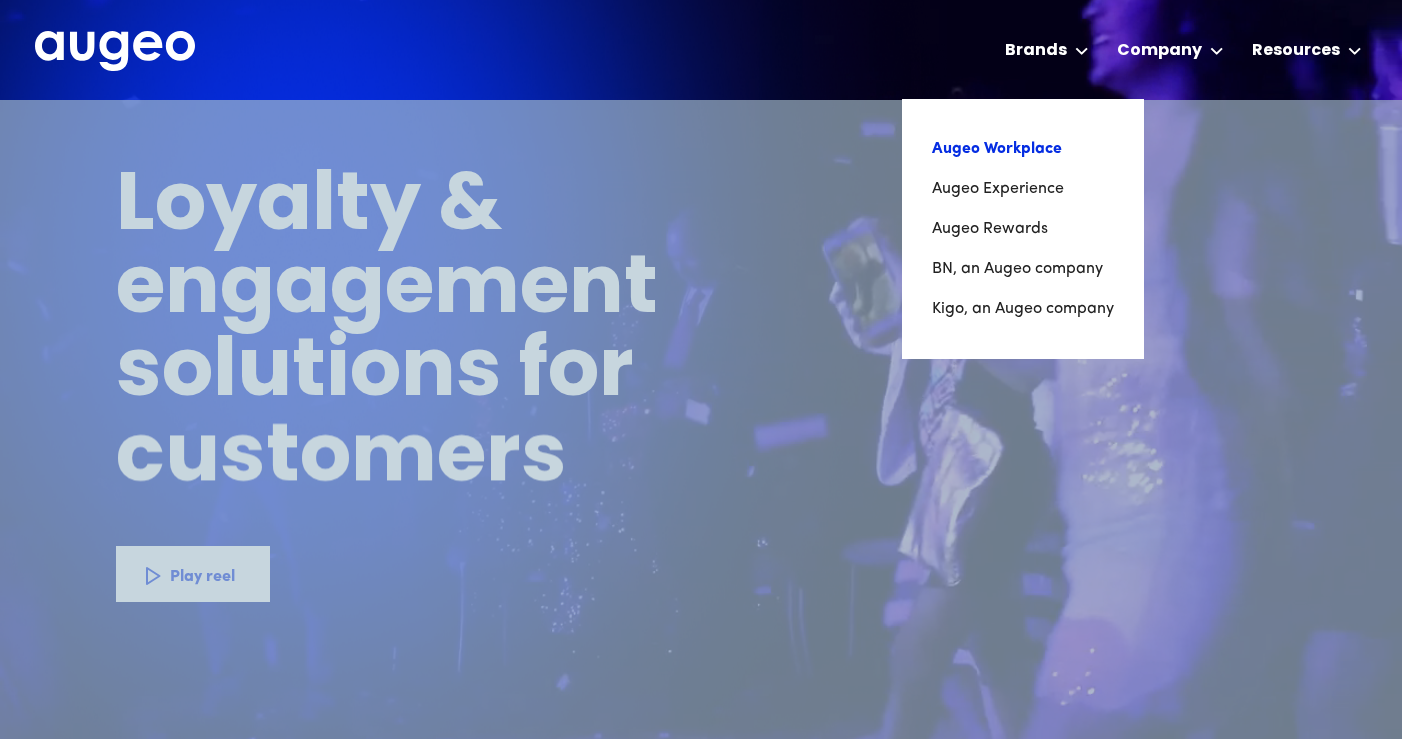 click on "Augeo Workplace" at bounding box center [1023, 149] 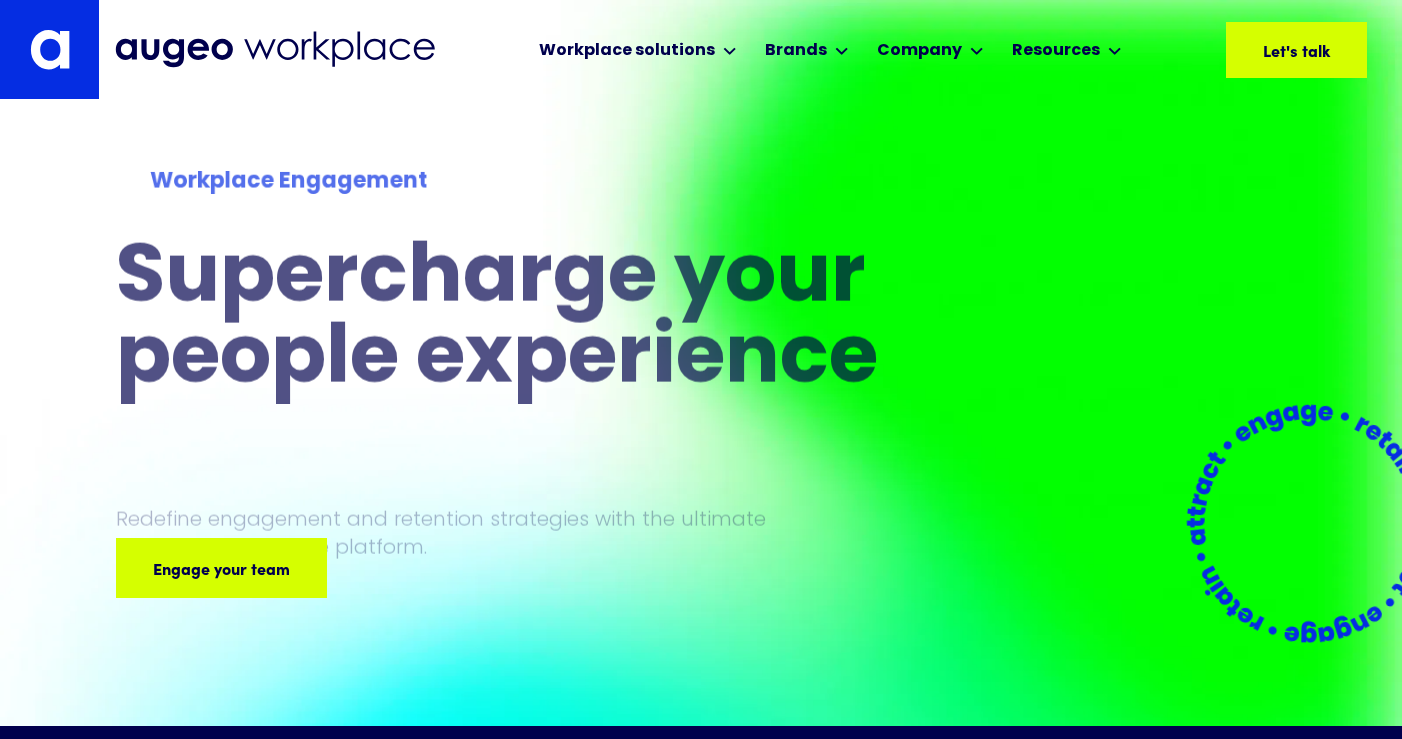scroll, scrollTop: 0, scrollLeft: 0, axis: both 